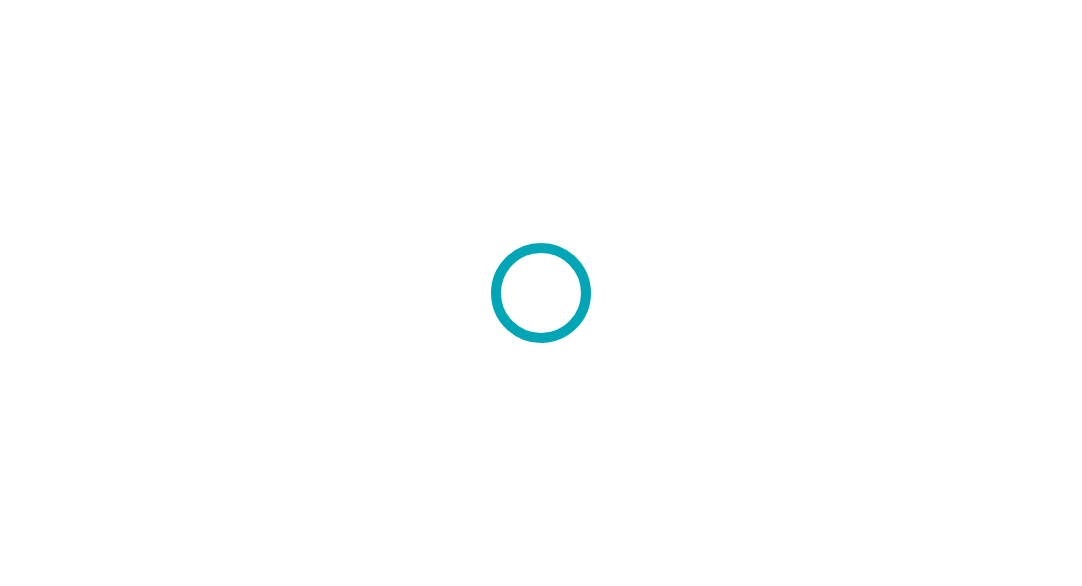 scroll, scrollTop: 0, scrollLeft: 0, axis: both 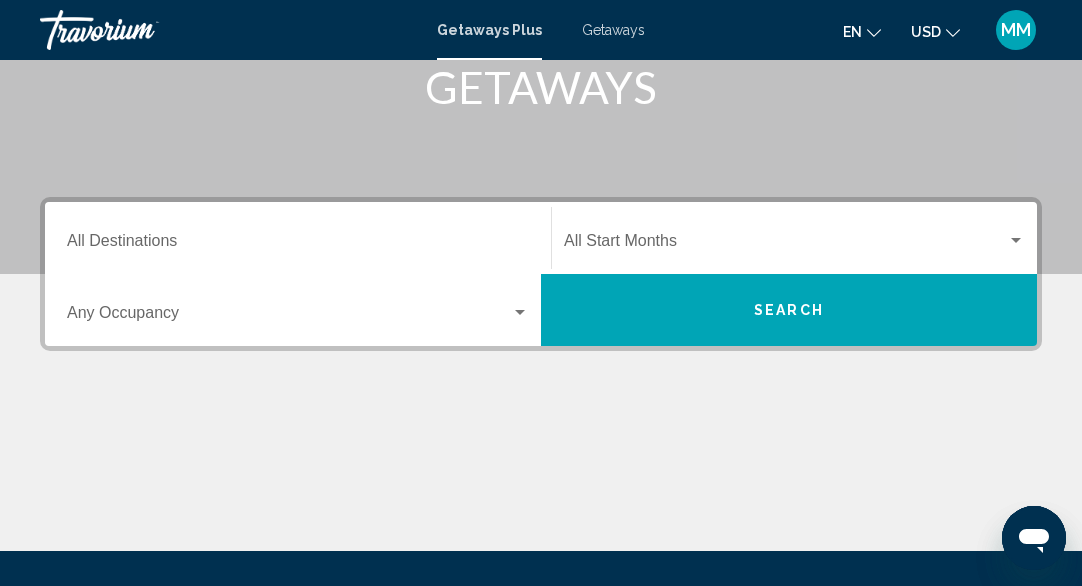 click on "Destination All Destinations" at bounding box center [298, 238] 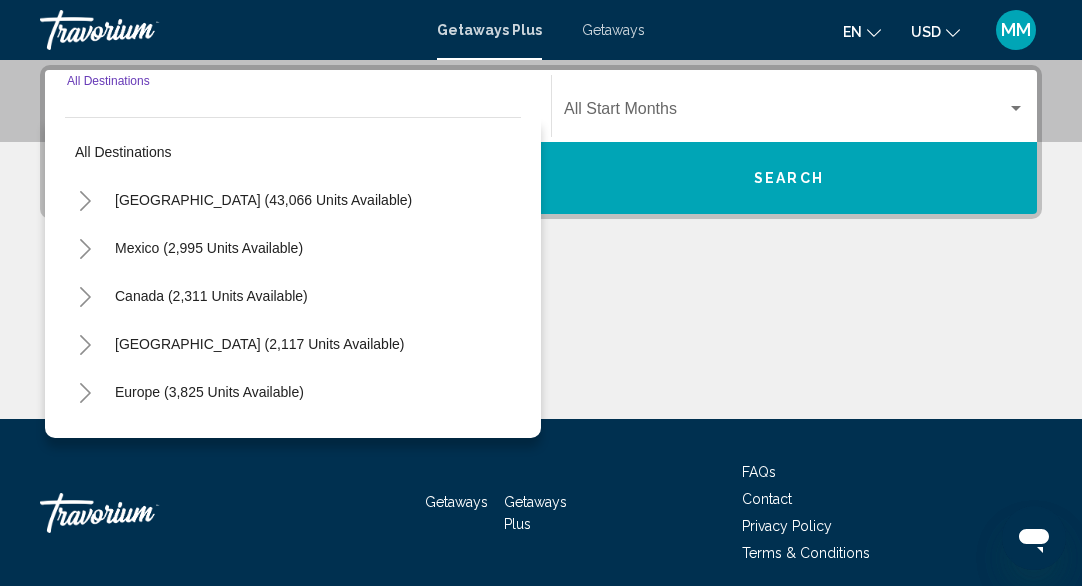 click on "Mexico (2,995 units available)" at bounding box center [211, 296] 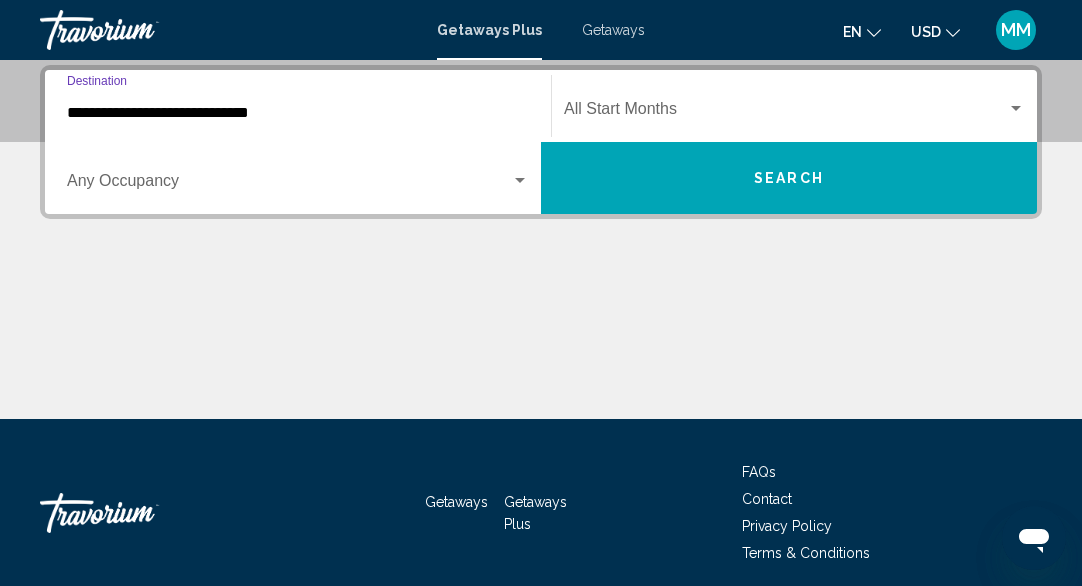 click on "**********" at bounding box center (298, 113) 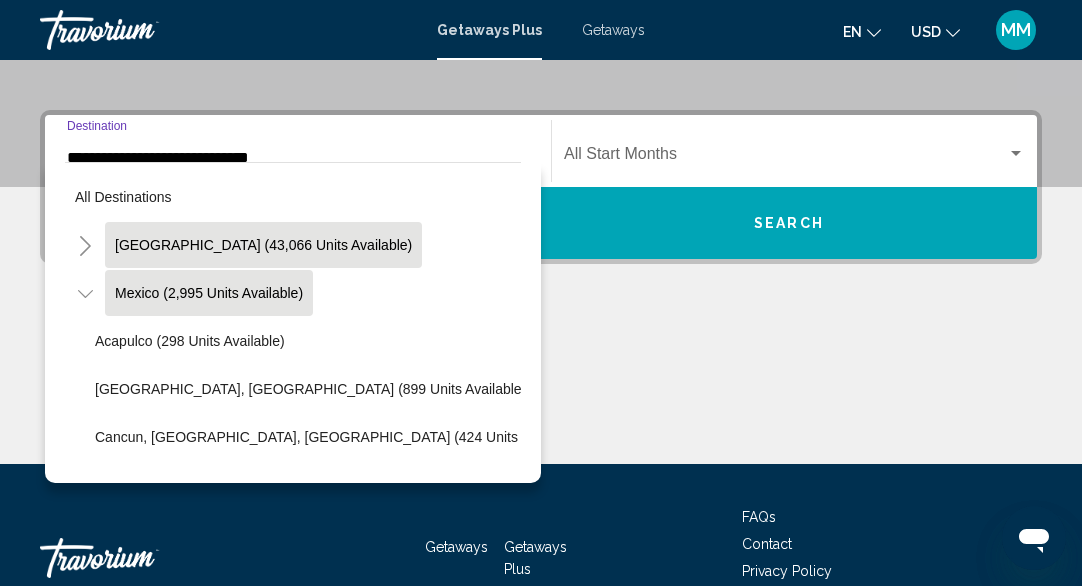 click on "United States (43,066 units available)" at bounding box center [209, 293] 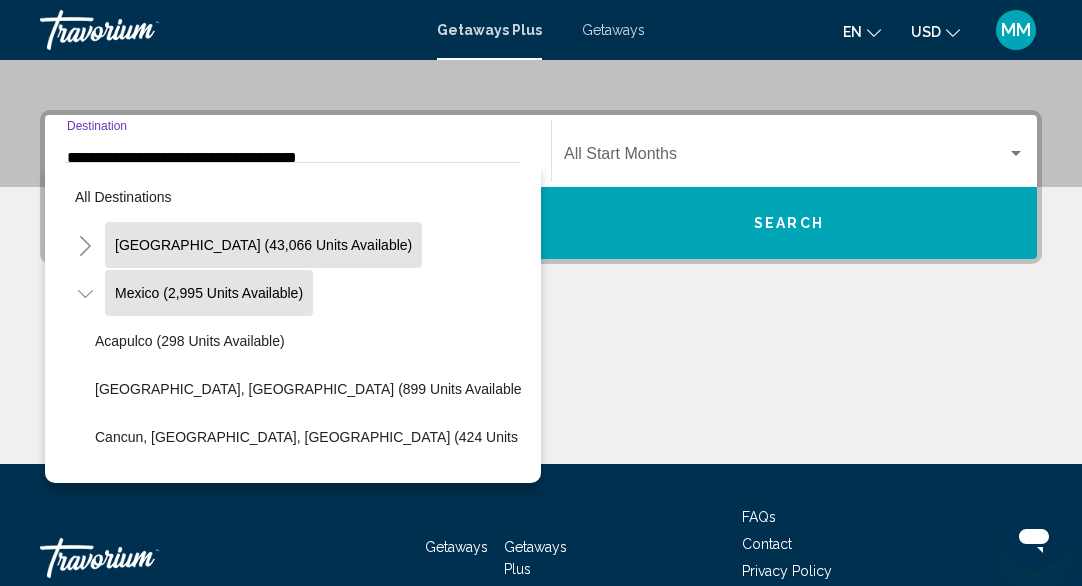 scroll, scrollTop: 458, scrollLeft: 0, axis: vertical 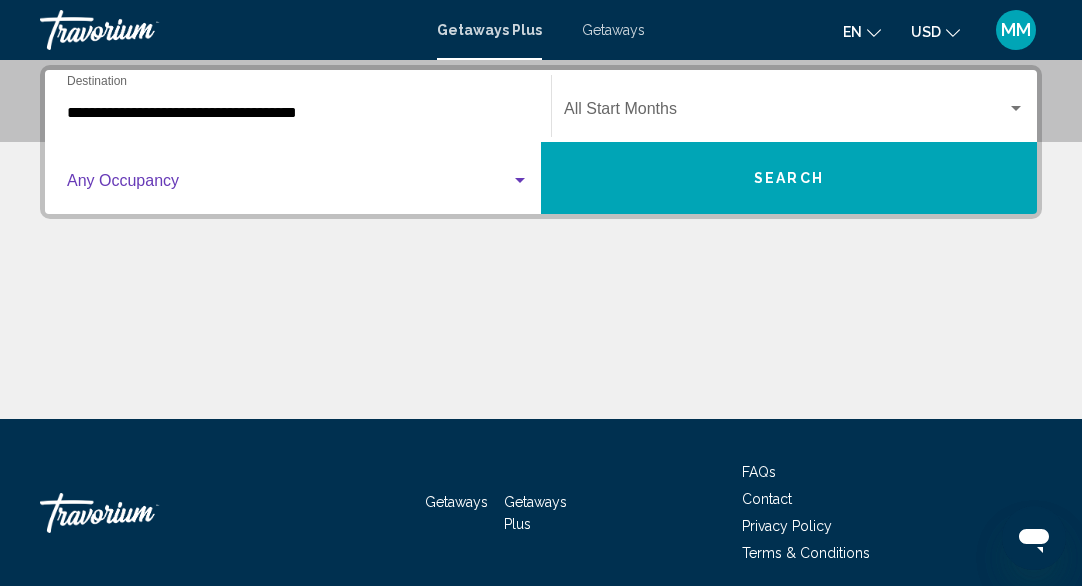 click at bounding box center (289, 185) 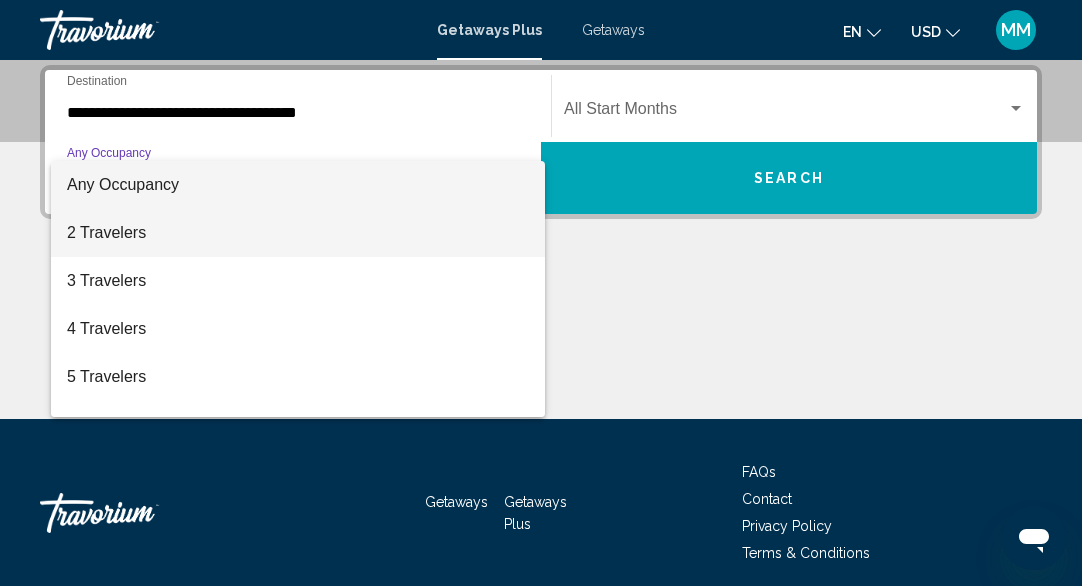 click on "2 Travelers" at bounding box center [298, 233] 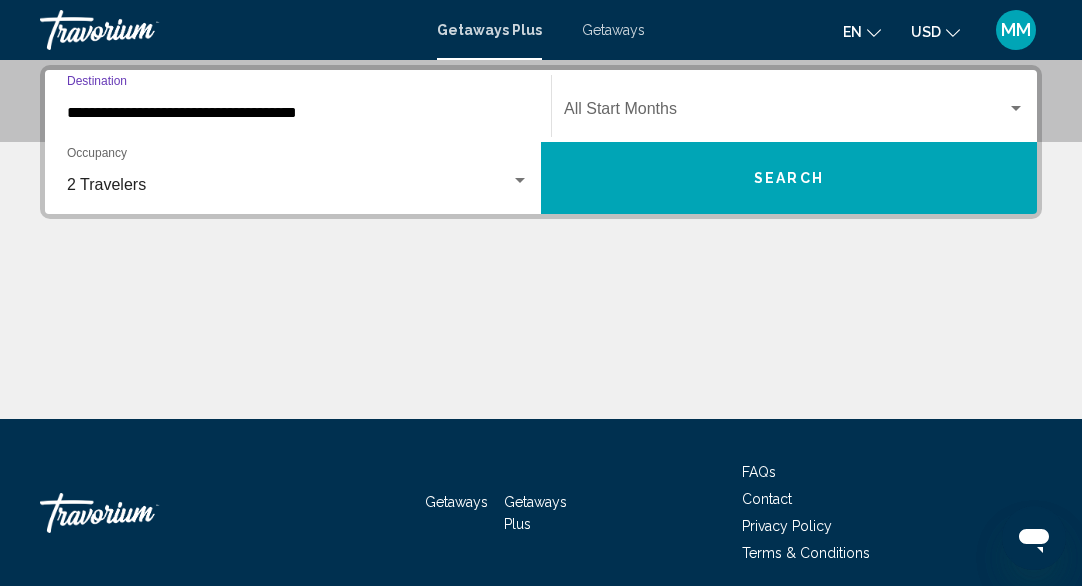 click on "**********" at bounding box center [298, 113] 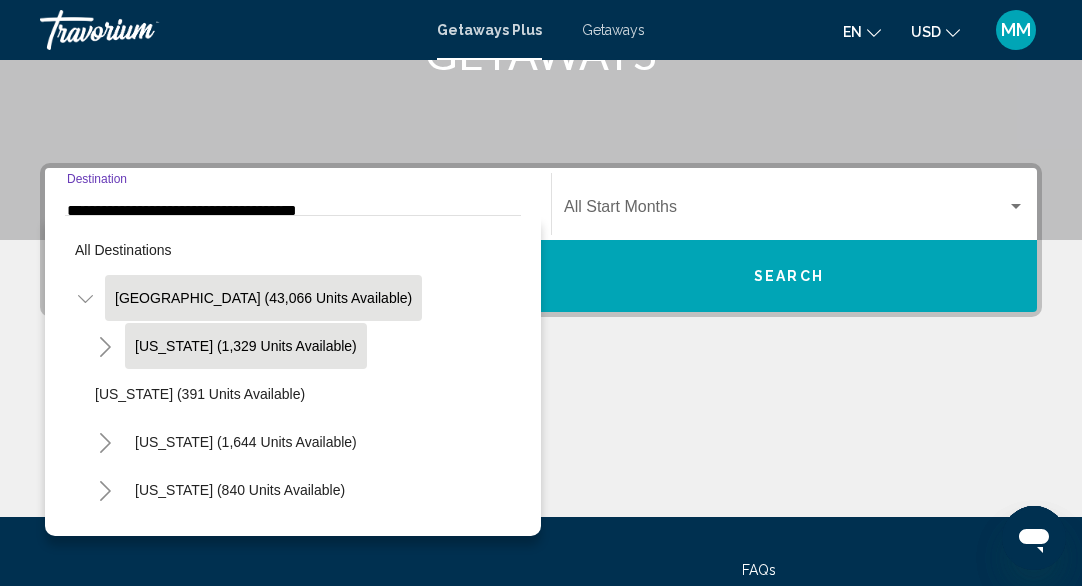 scroll, scrollTop: 358, scrollLeft: 1, axis: both 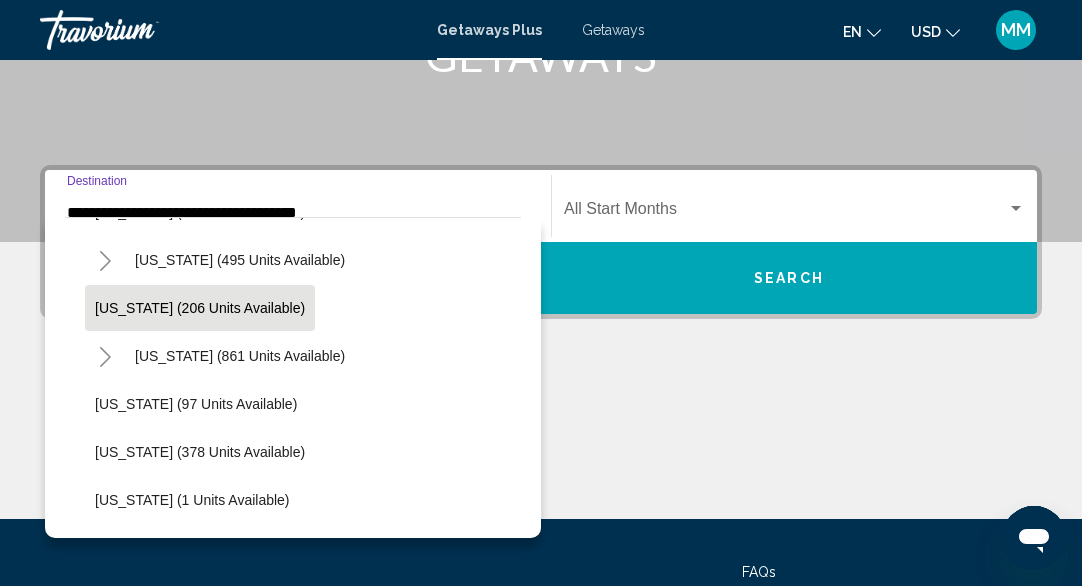click on "Maryland (206 units available)" 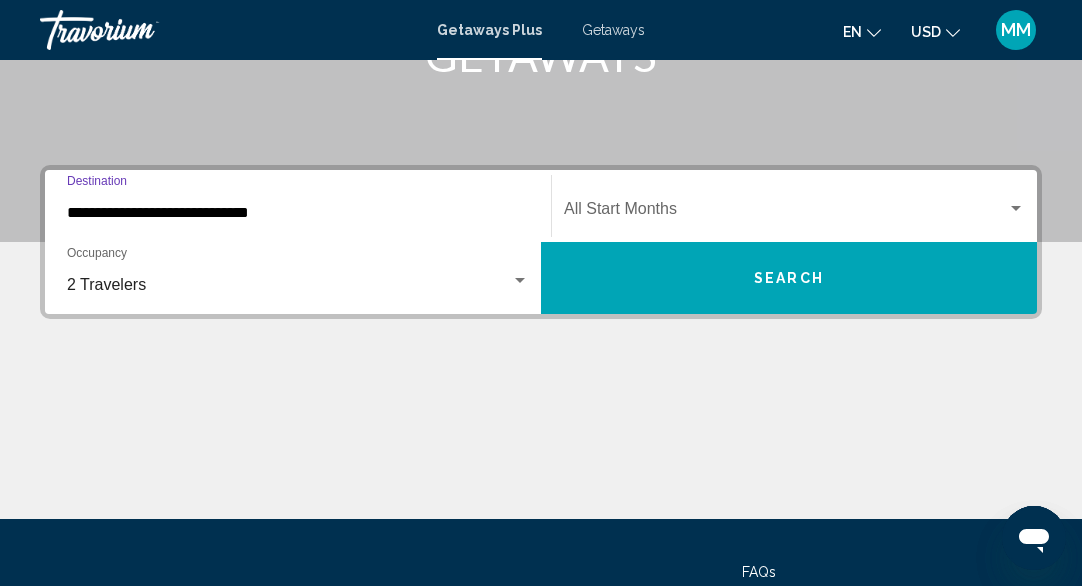 scroll, scrollTop: 458, scrollLeft: 0, axis: vertical 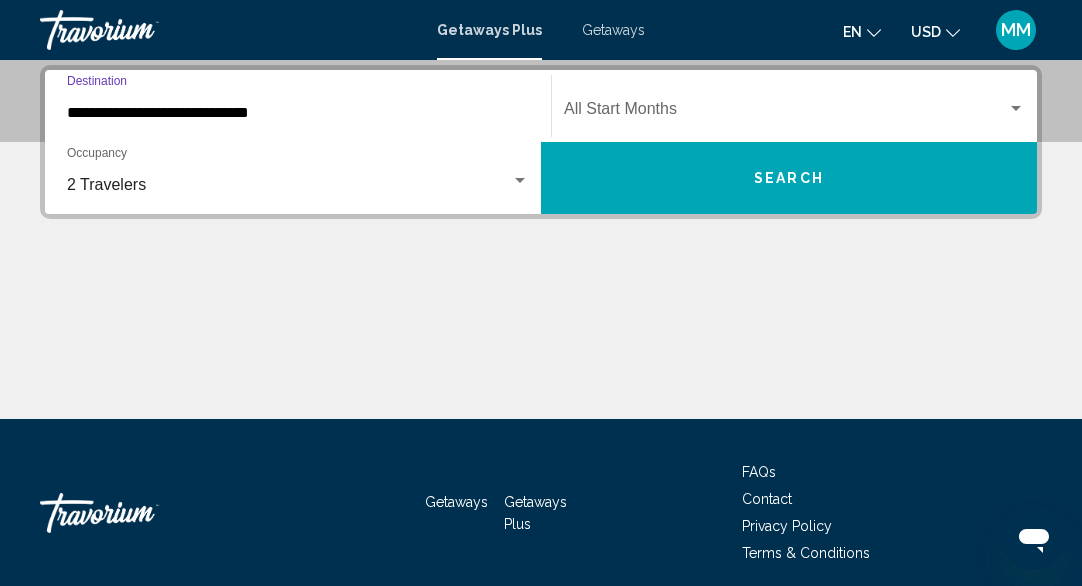 click at bounding box center (785, 113) 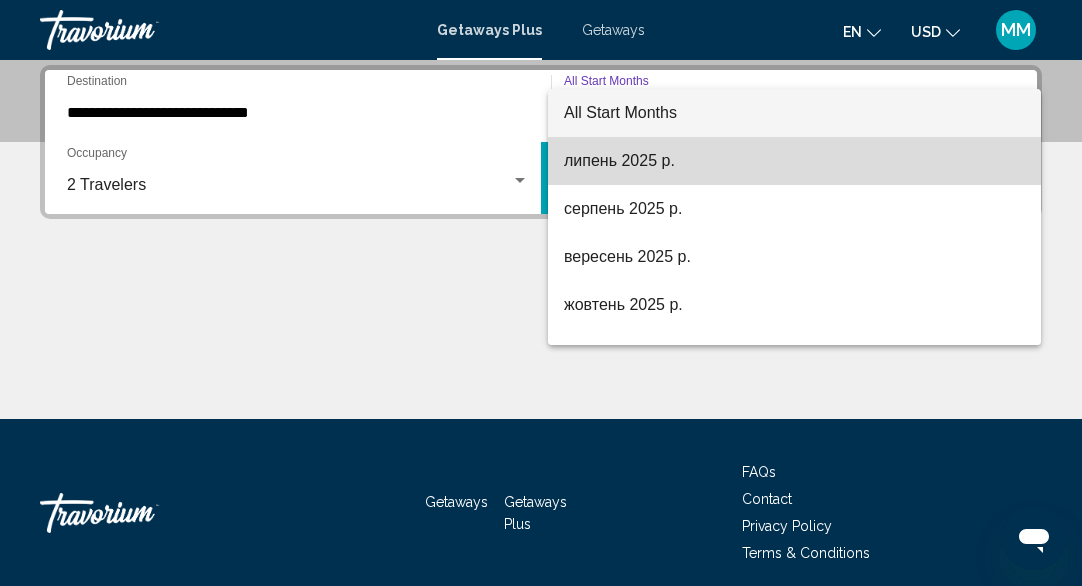 click on "липень 2025 р." at bounding box center (794, 161) 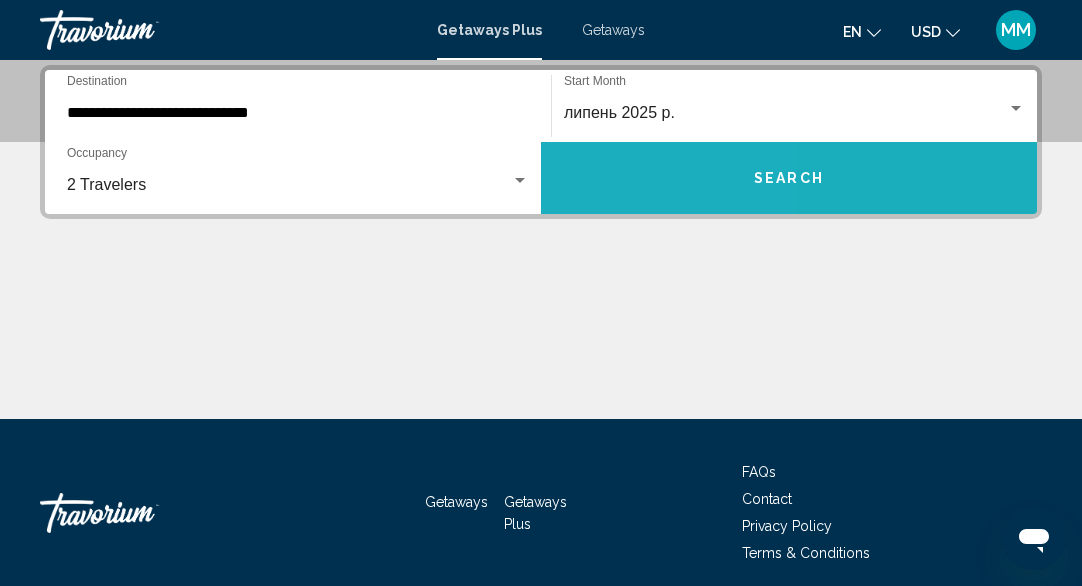 click on "Search" at bounding box center (789, 178) 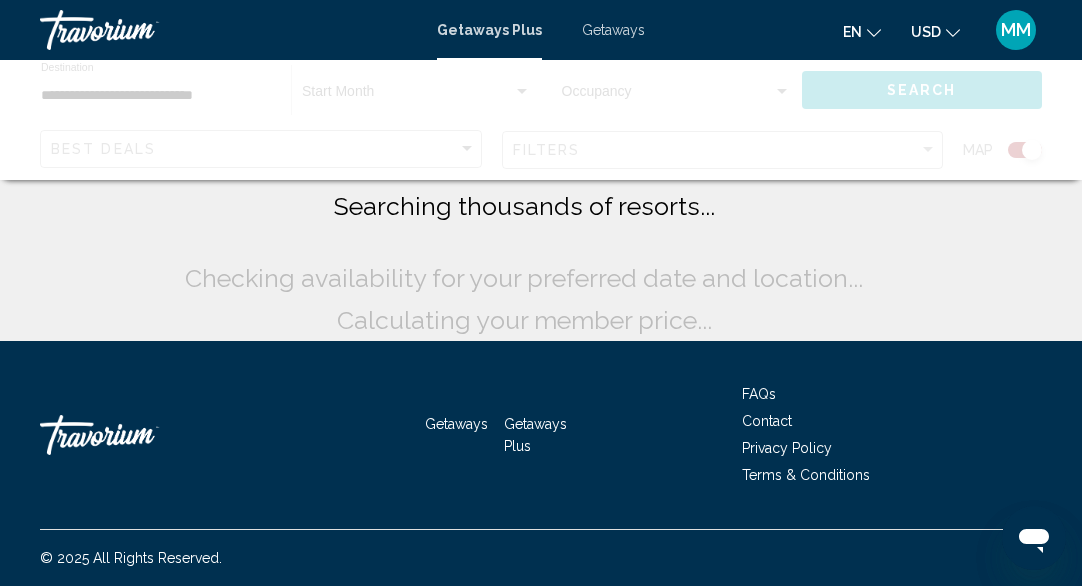 scroll, scrollTop: 0, scrollLeft: 0, axis: both 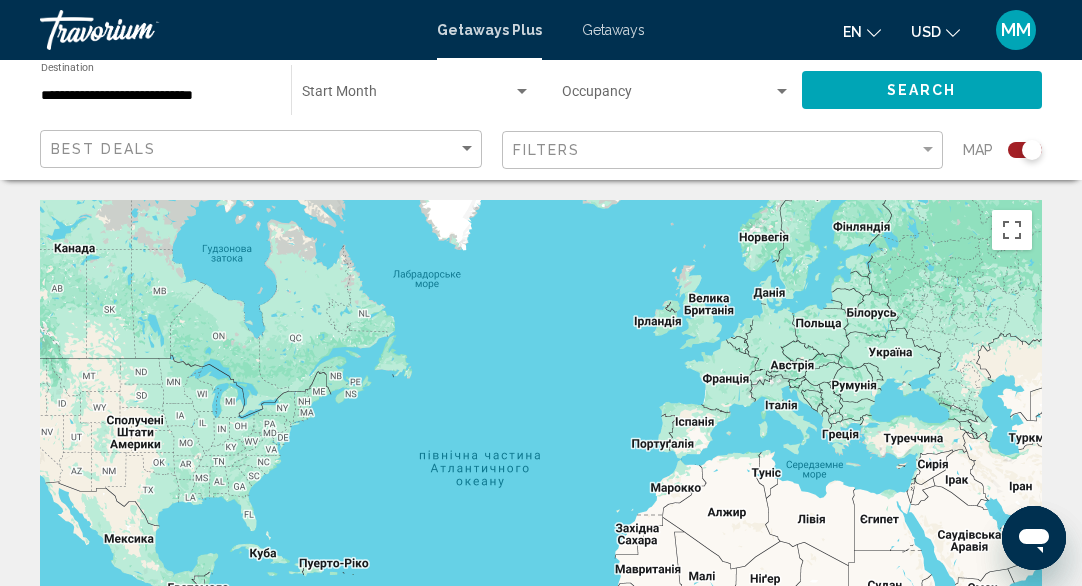 click 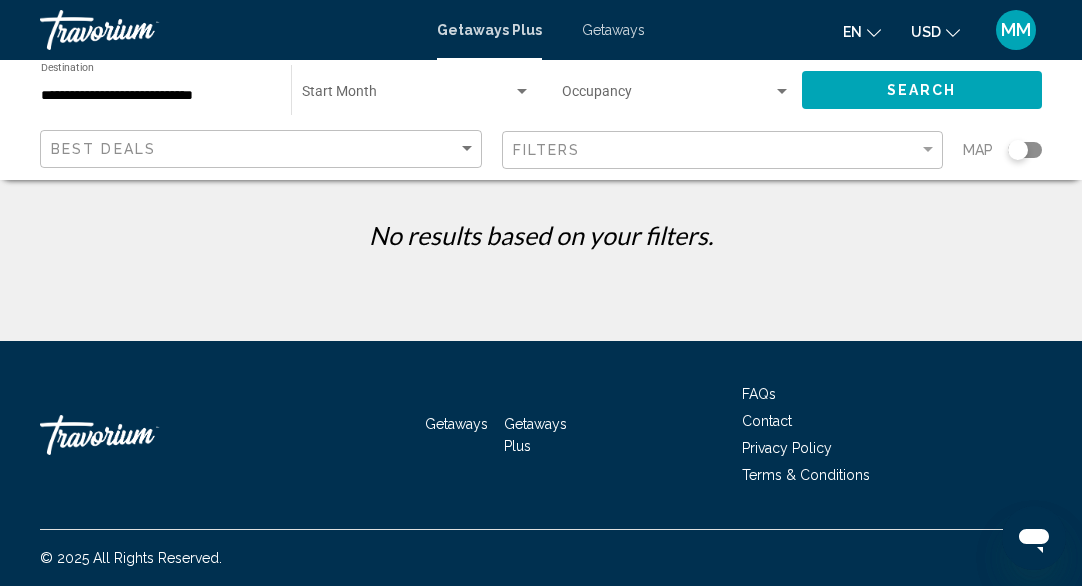 scroll, scrollTop: 0, scrollLeft: 0, axis: both 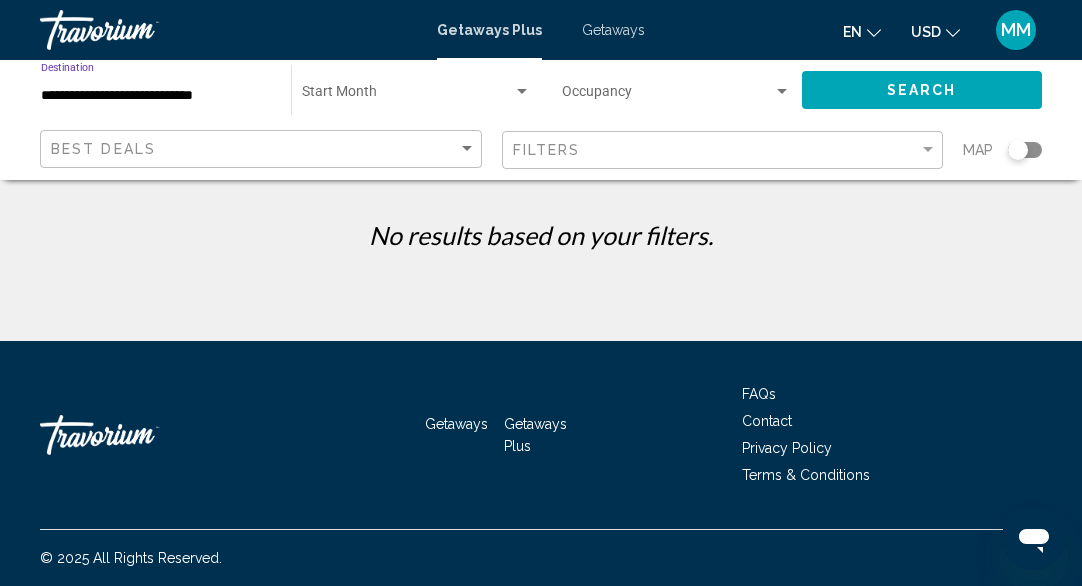 click on "**********" at bounding box center [156, 96] 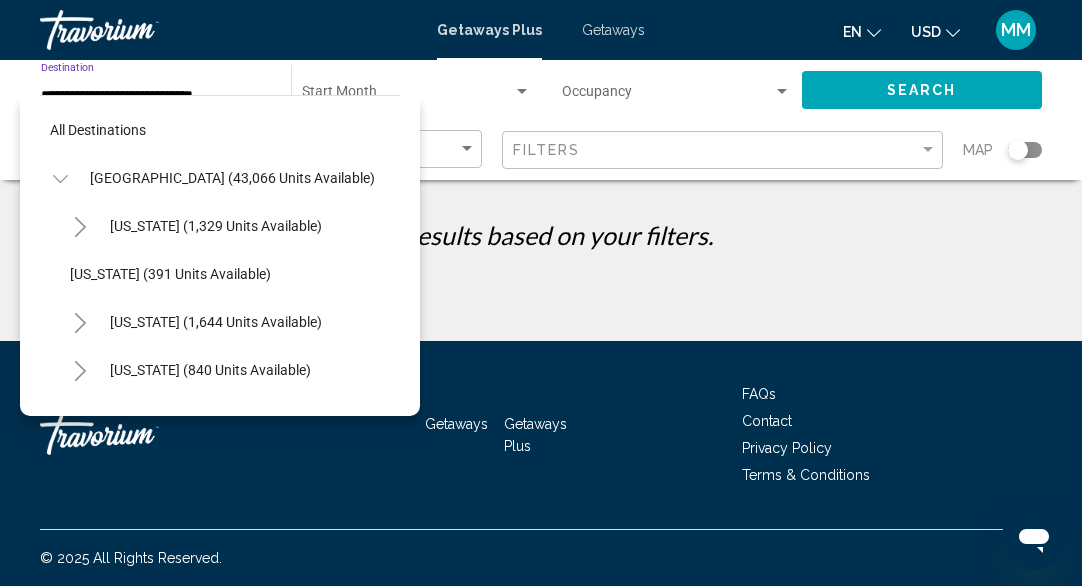 scroll, scrollTop: 599, scrollLeft: 0, axis: vertical 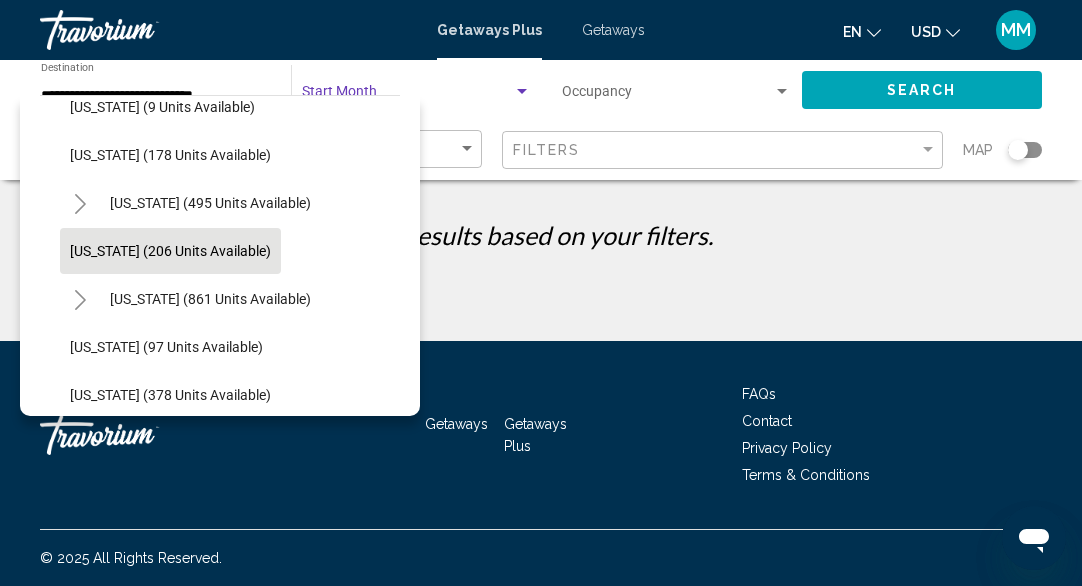 click at bounding box center (407, 96) 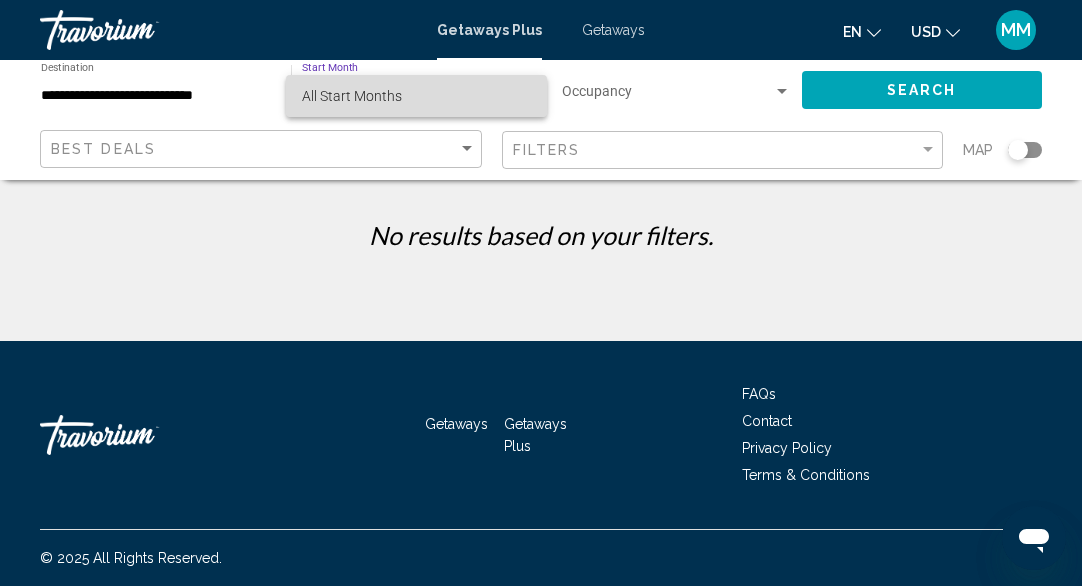 click on "All Start Months" at bounding box center (416, 96) 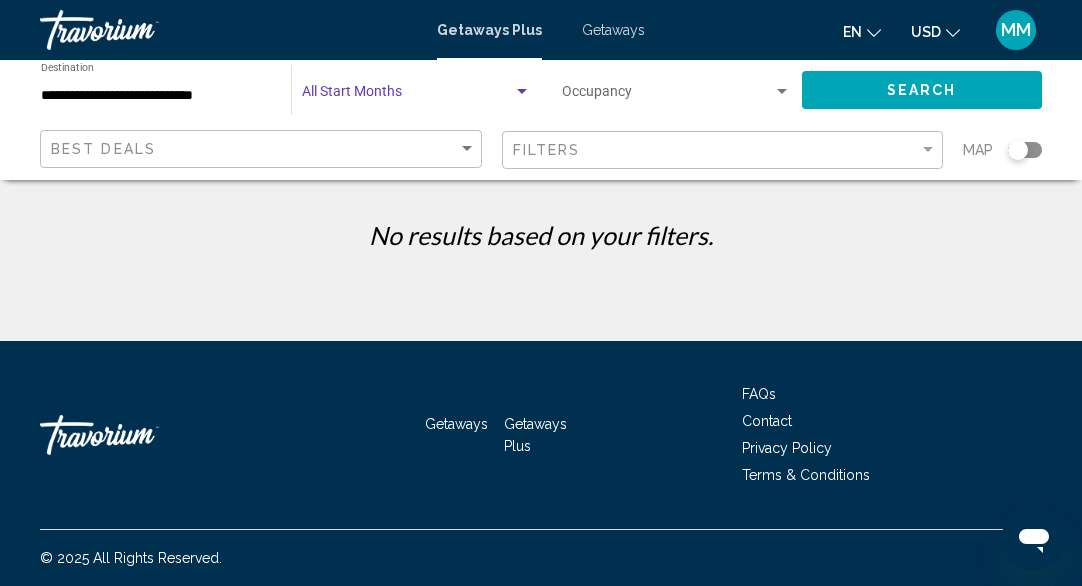 click at bounding box center (416, 96) 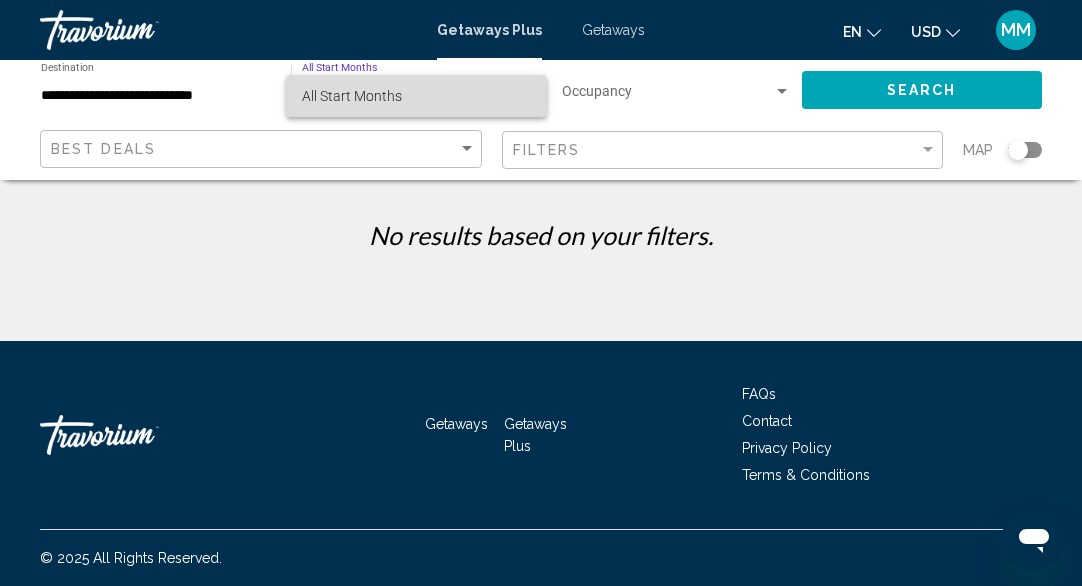 click on "All Start Months" at bounding box center [352, 96] 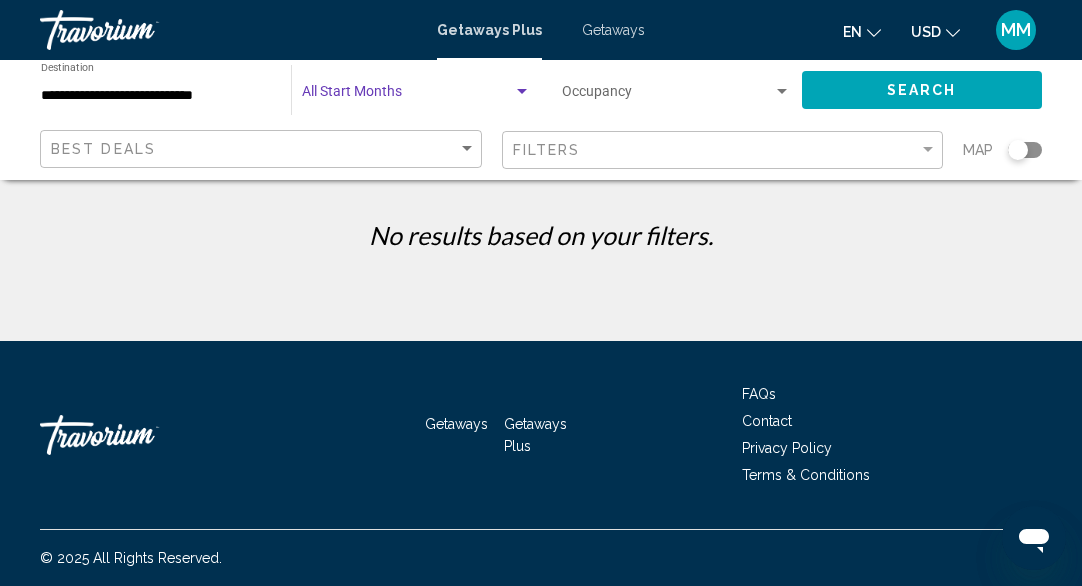 click on "Search" 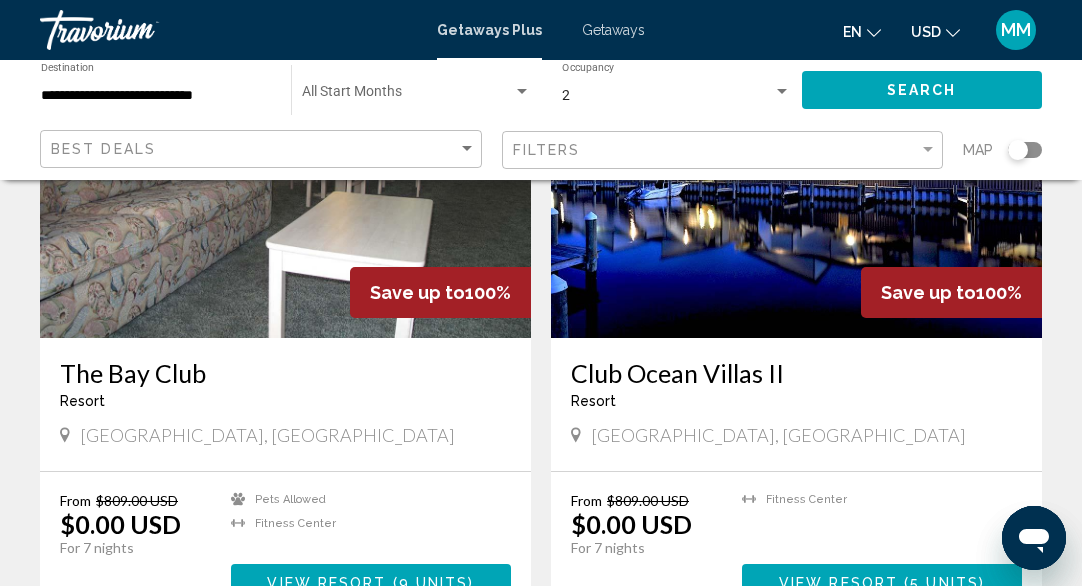 scroll, scrollTop: 260, scrollLeft: 0, axis: vertical 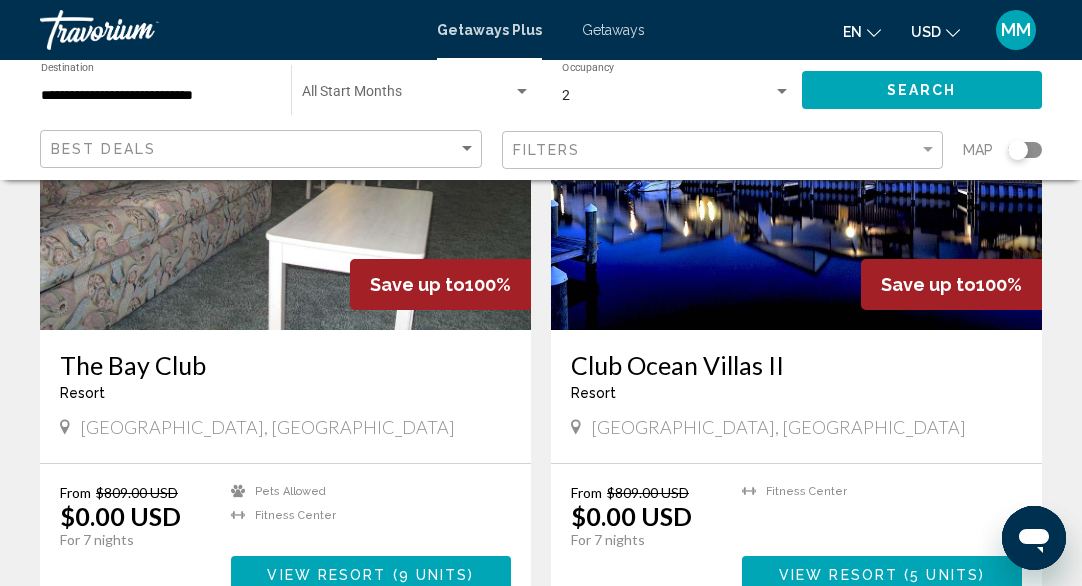 click on "View Resort" at bounding box center (838, 575) 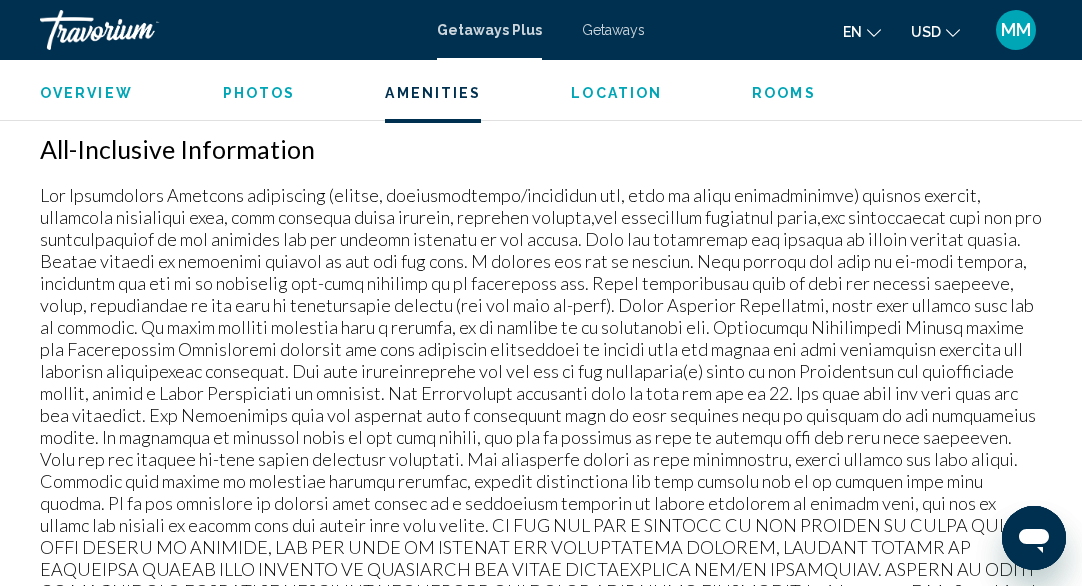 scroll, scrollTop: 1999, scrollLeft: 0, axis: vertical 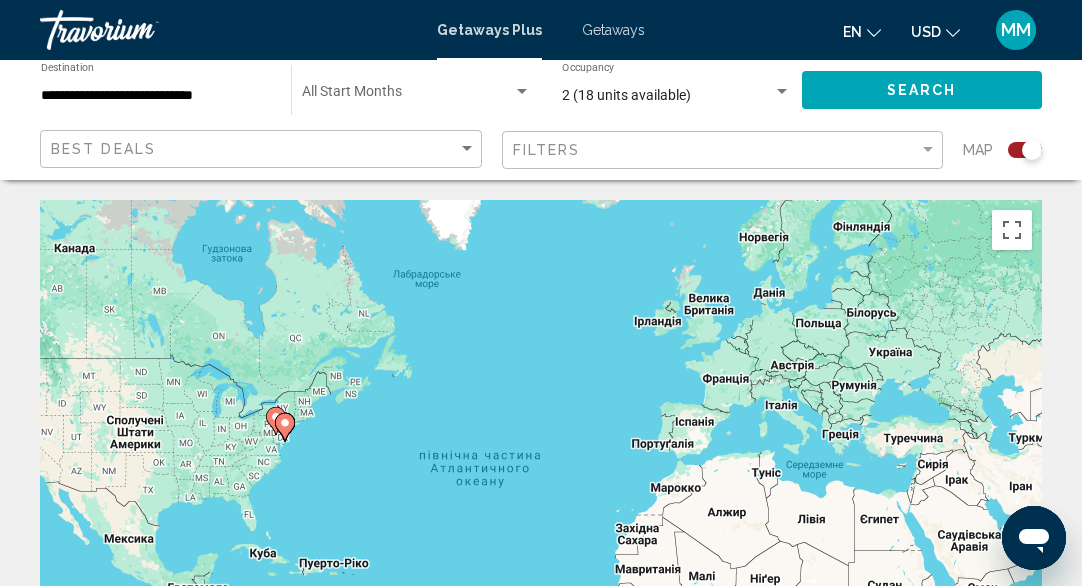 click on "**********" 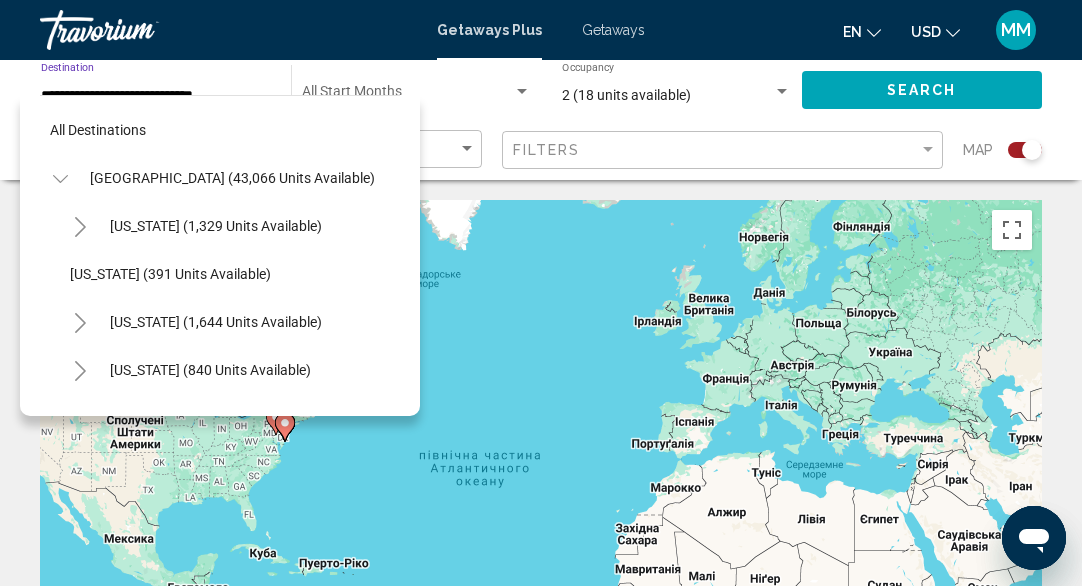 scroll, scrollTop: 599, scrollLeft: 0, axis: vertical 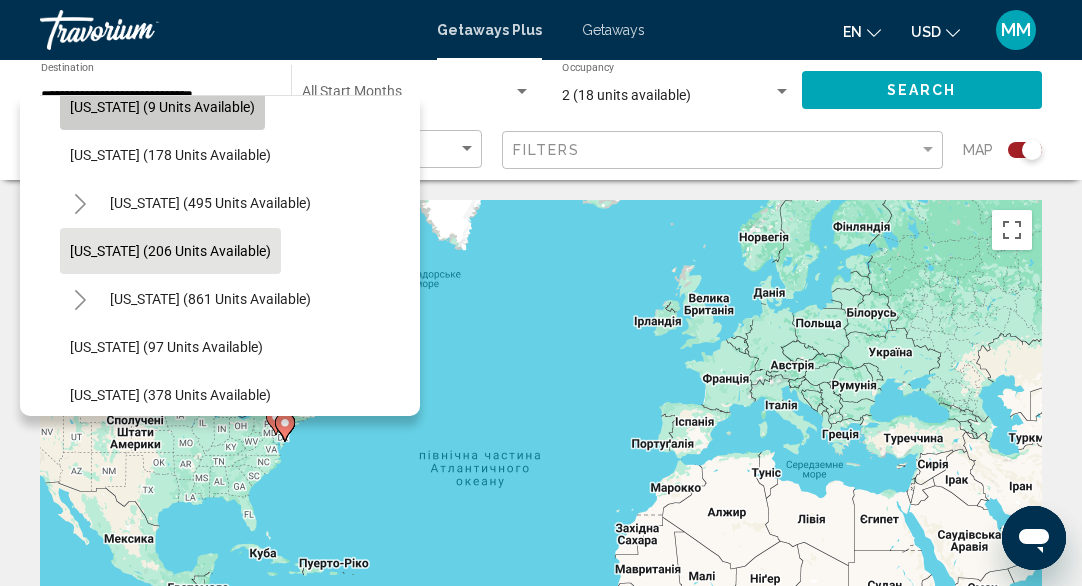 click on "Kentucky (9 units available)" 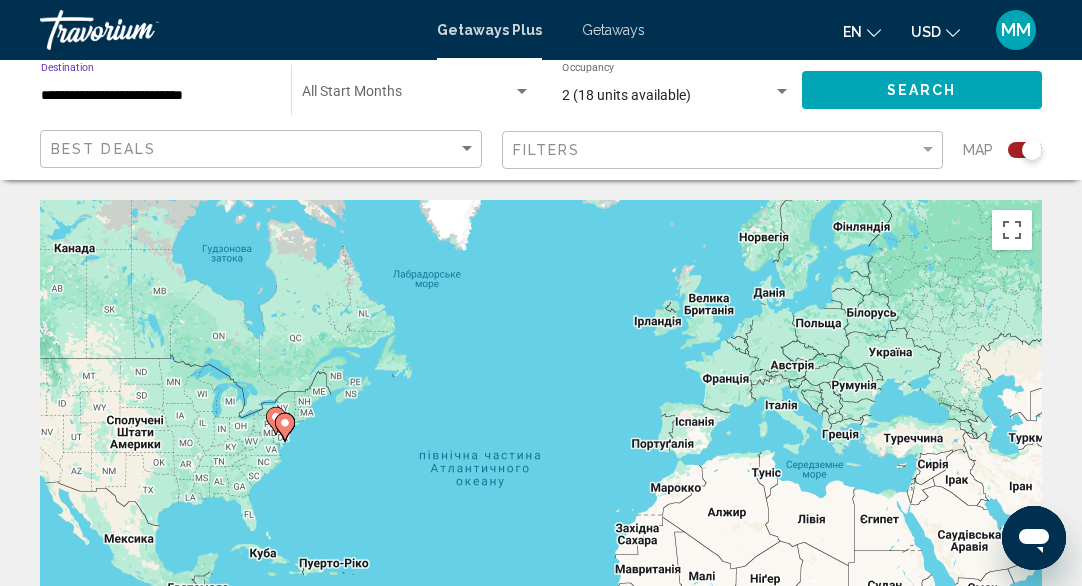 click on "**********" at bounding box center [156, 96] 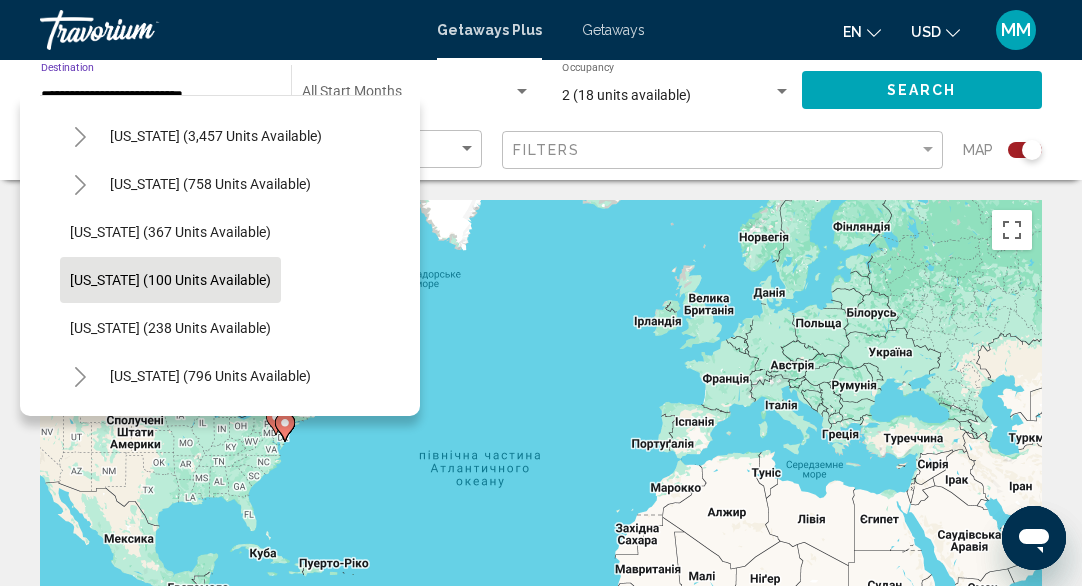 scroll, scrollTop: 1053, scrollLeft: 0, axis: vertical 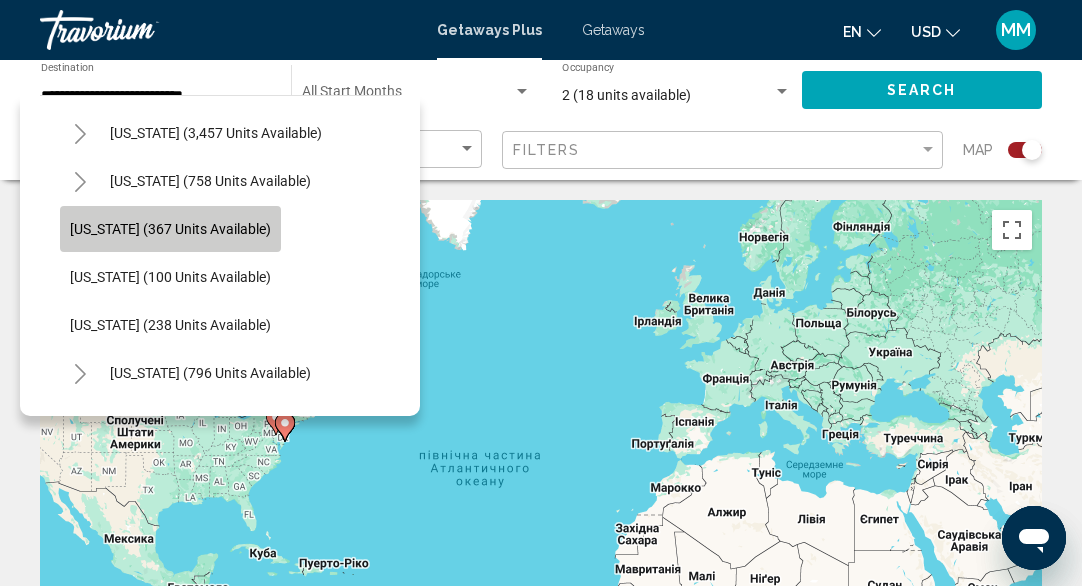 click on "New Jersey (367 units available)" 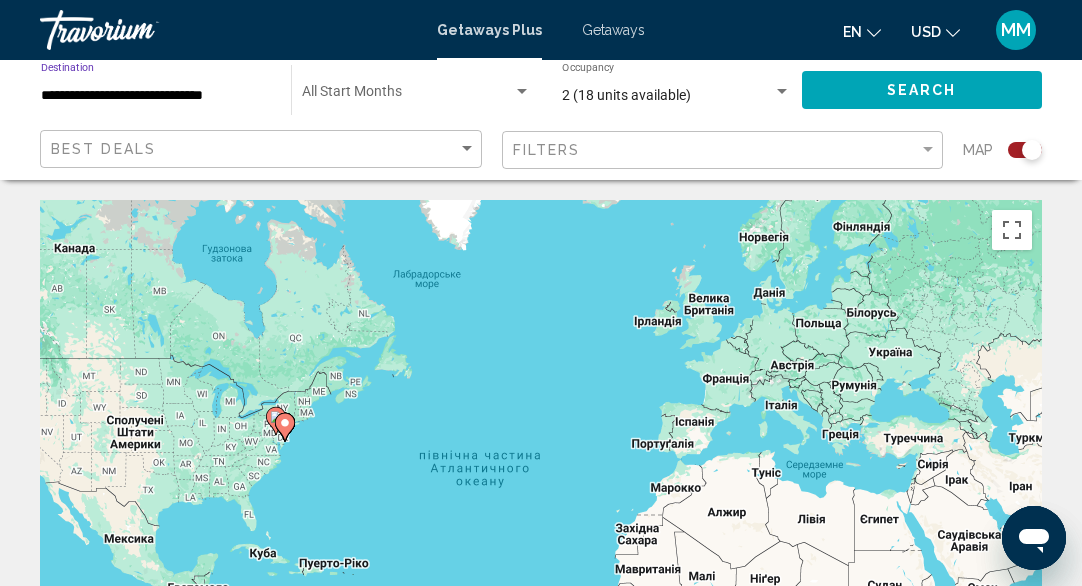 click 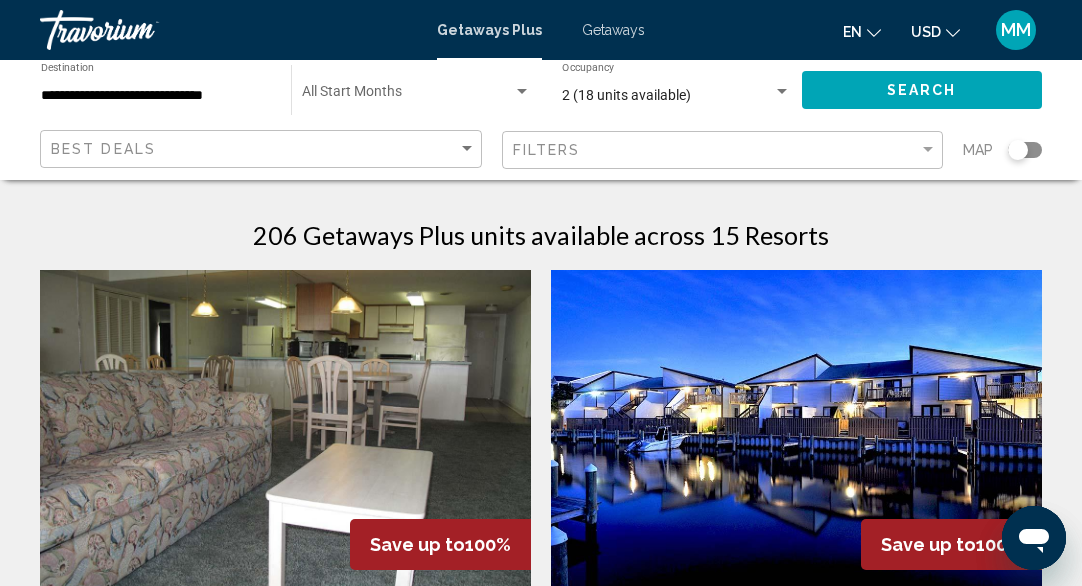 click on "Search" 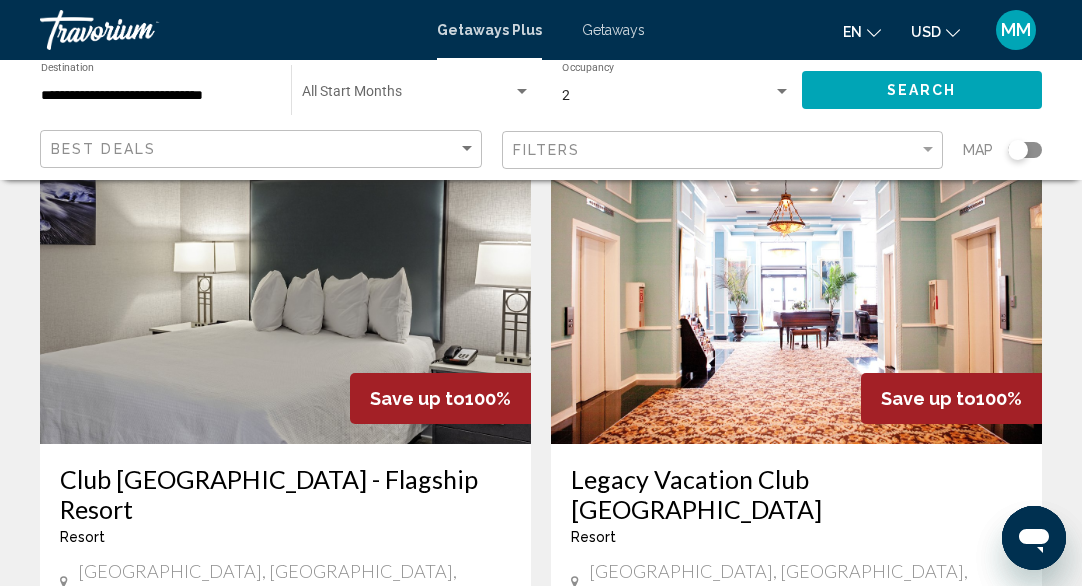 scroll, scrollTop: 292, scrollLeft: 0, axis: vertical 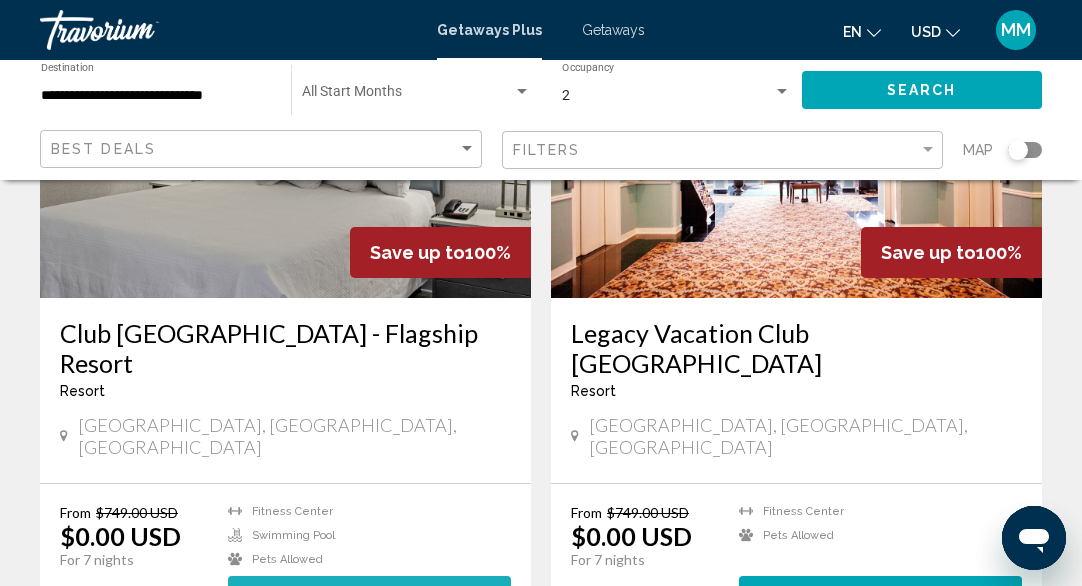 click on "View Resort    ( 100 units )" at bounding box center [369, 594] 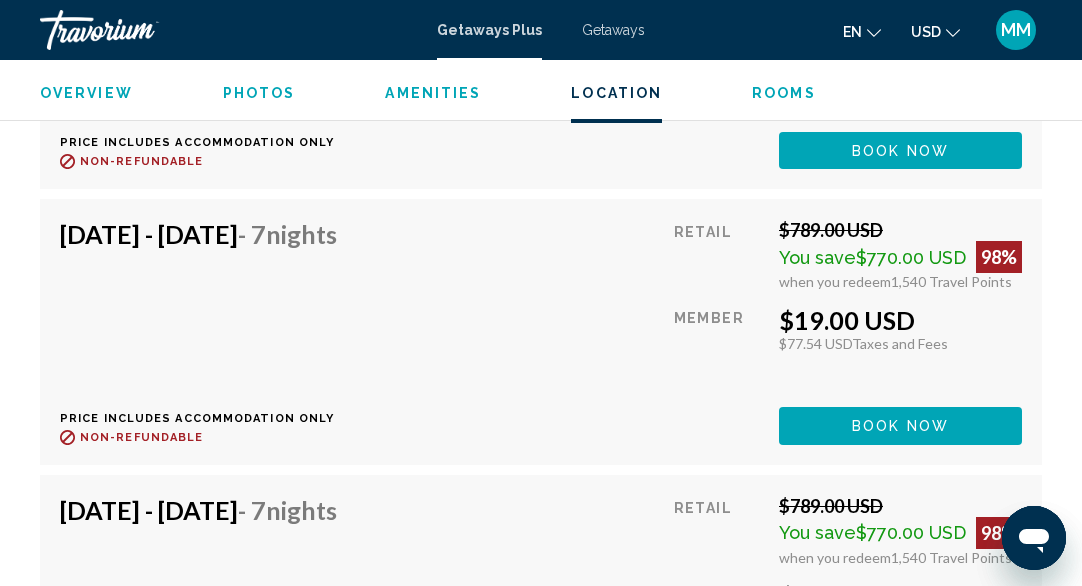scroll, scrollTop: 11429, scrollLeft: 0, axis: vertical 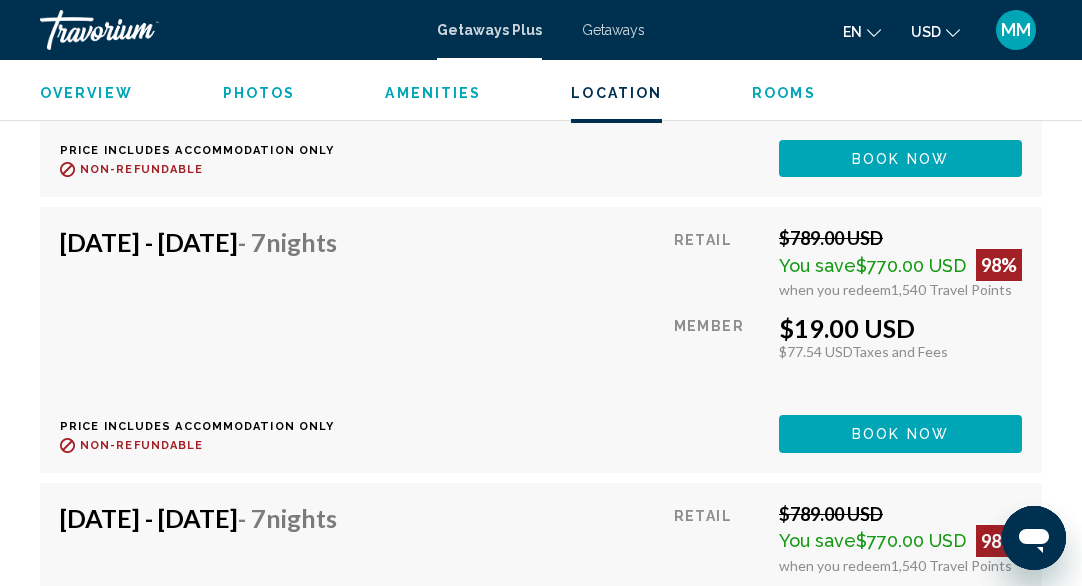 click on "Getaways" at bounding box center (613, 30) 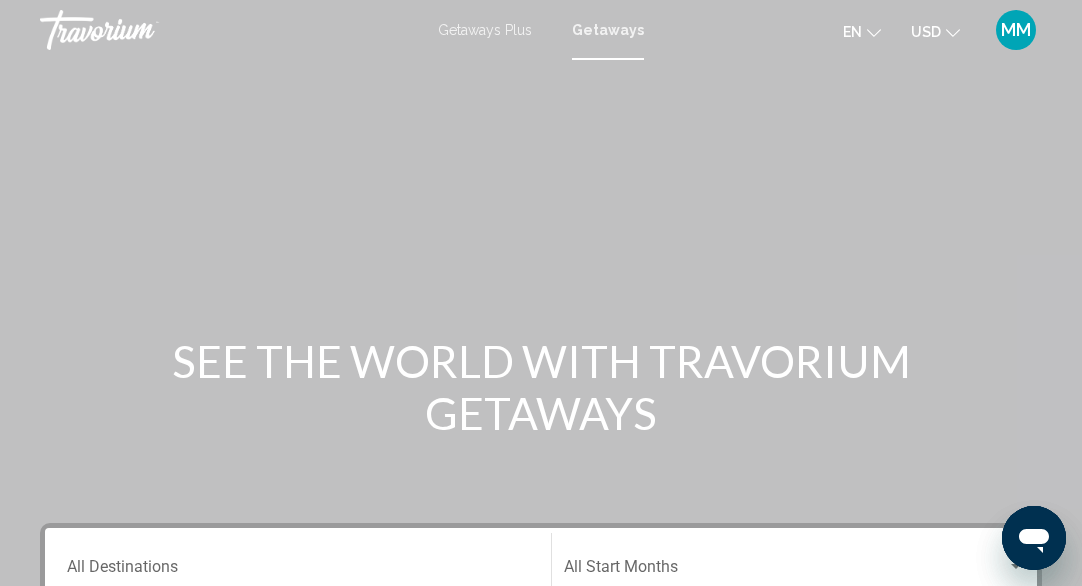 scroll, scrollTop: 0, scrollLeft: 0, axis: both 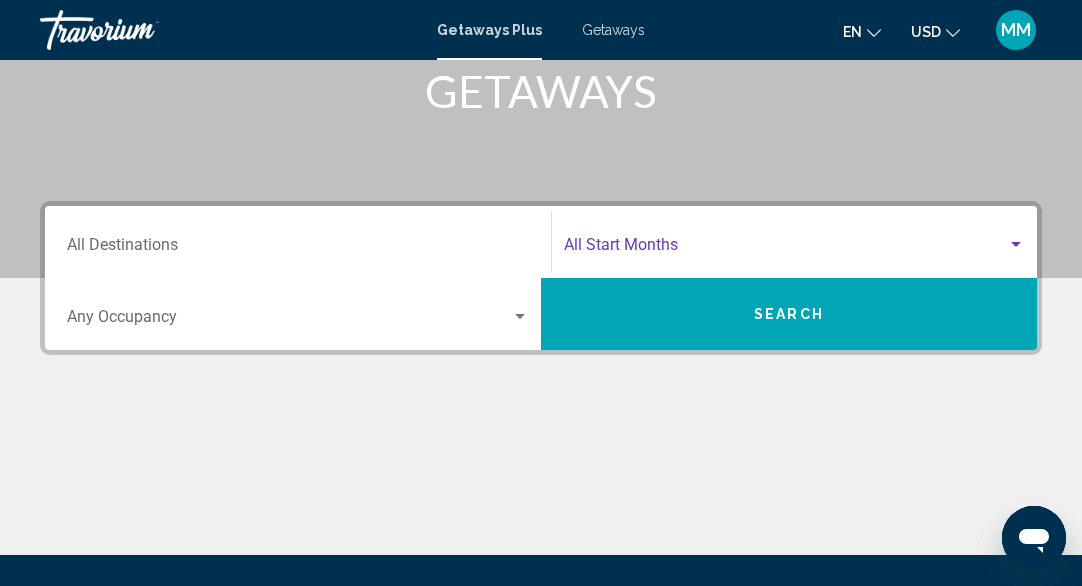 click at bounding box center (785, 249) 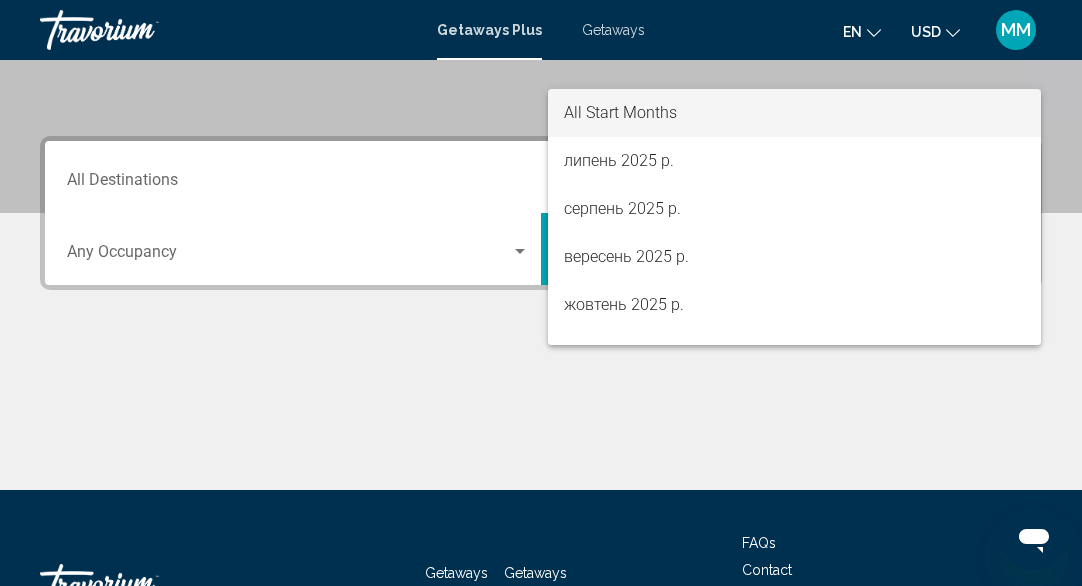 scroll, scrollTop: 458, scrollLeft: 0, axis: vertical 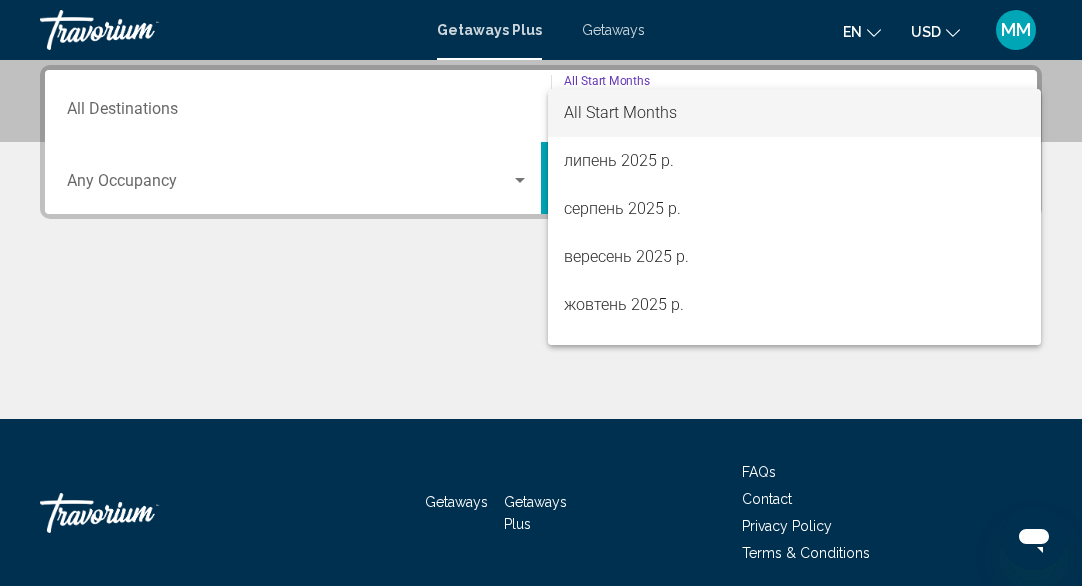 click at bounding box center (541, 293) 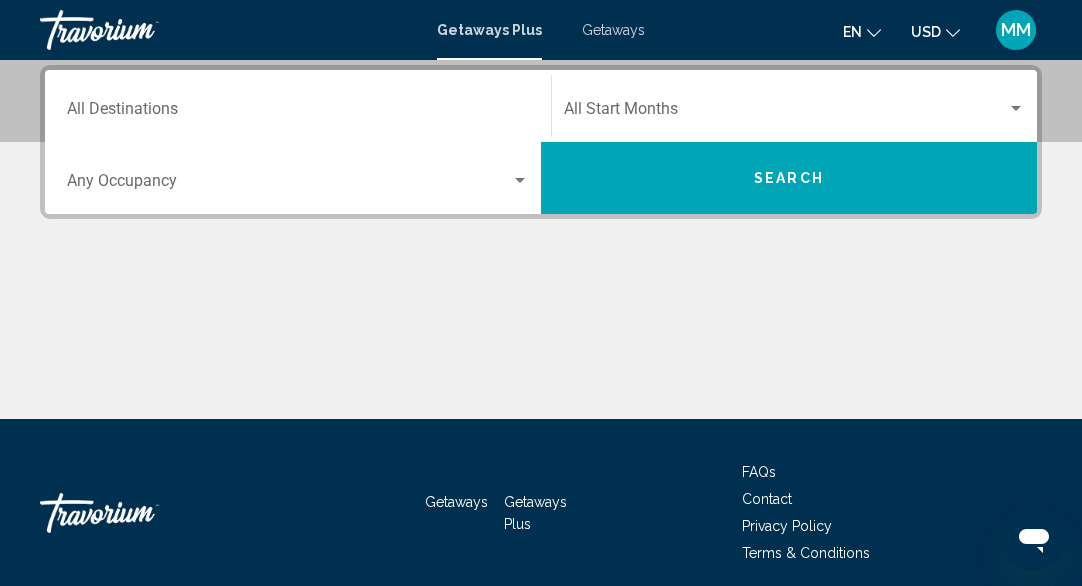click on "Destination All Destinations" at bounding box center [298, 113] 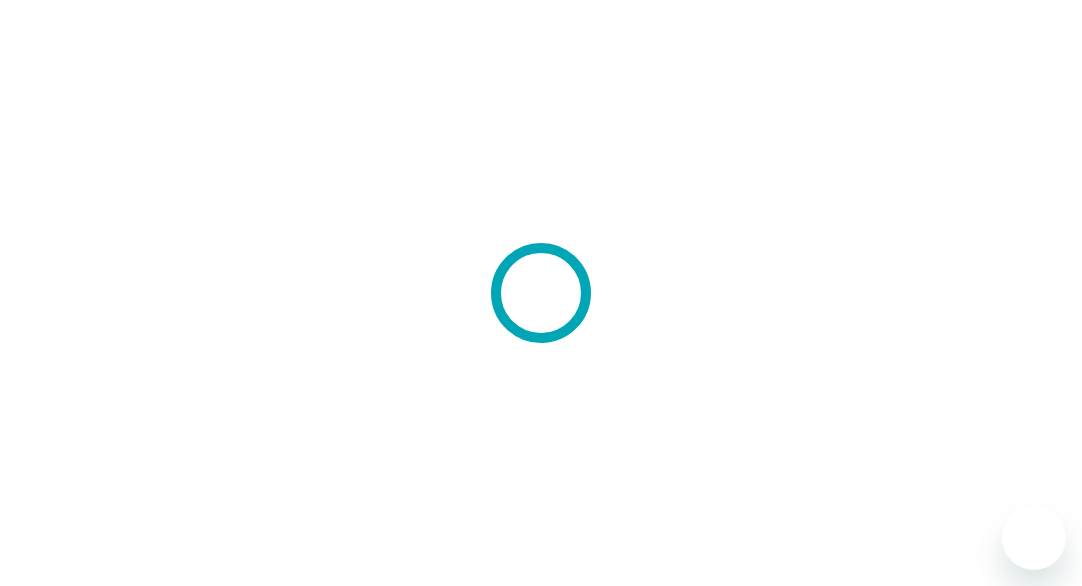 scroll, scrollTop: 0, scrollLeft: 0, axis: both 